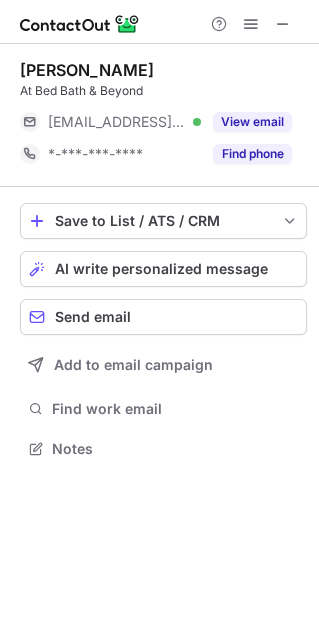 scroll, scrollTop: 0, scrollLeft: 0, axis: both 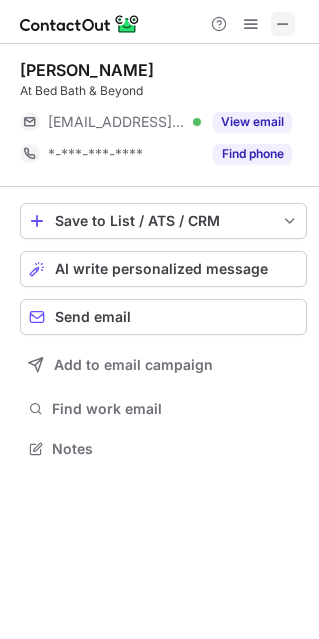 click at bounding box center (283, 24) 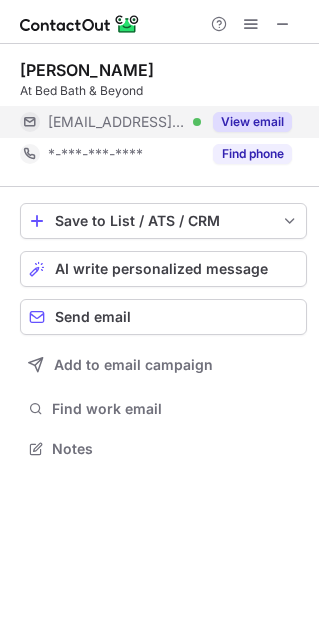 click on "View email" at bounding box center (252, 122) 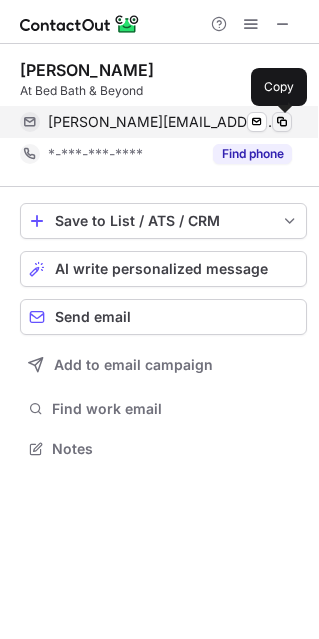 click at bounding box center (282, 122) 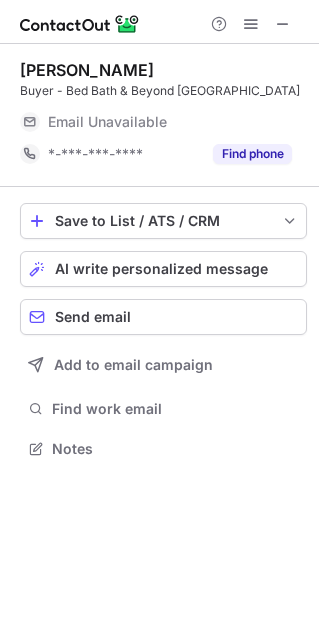 scroll, scrollTop: 0, scrollLeft: 0, axis: both 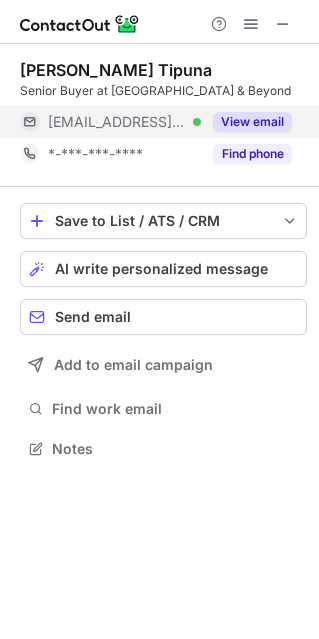 click on "View email" at bounding box center (252, 122) 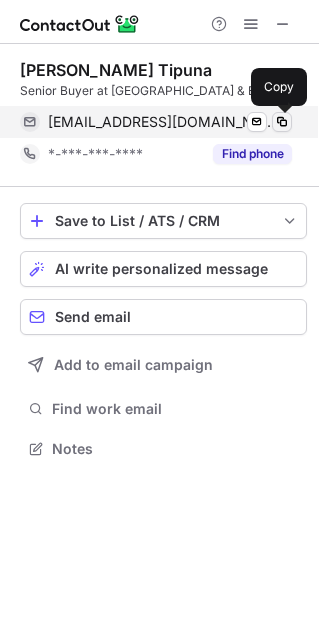 click at bounding box center (282, 122) 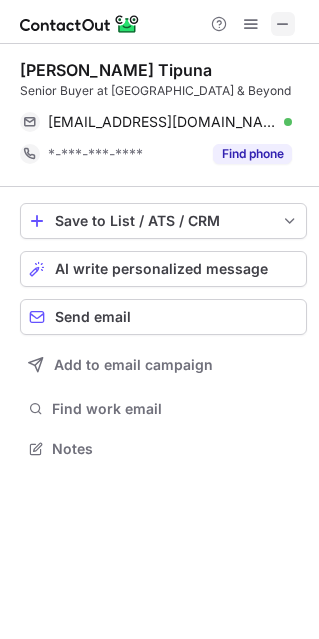 click at bounding box center (283, 24) 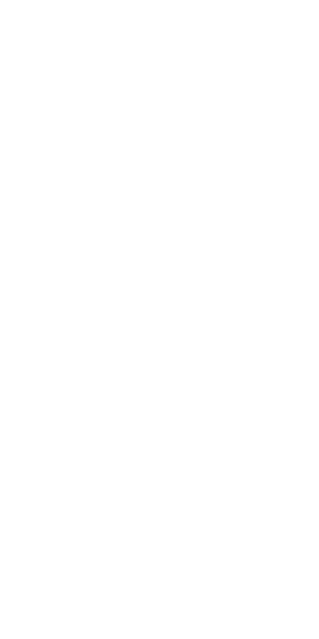 scroll, scrollTop: 0, scrollLeft: 0, axis: both 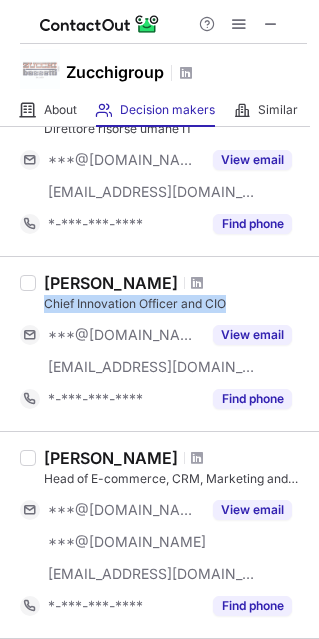 drag, startPoint x: 231, startPoint y: 300, endPoint x: 42, endPoint y: 305, distance: 189.06613 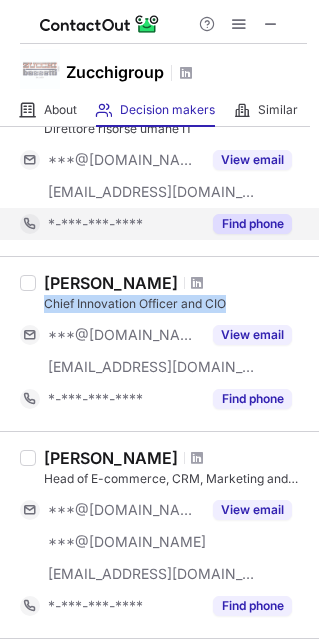 scroll, scrollTop: 0, scrollLeft: 0, axis: both 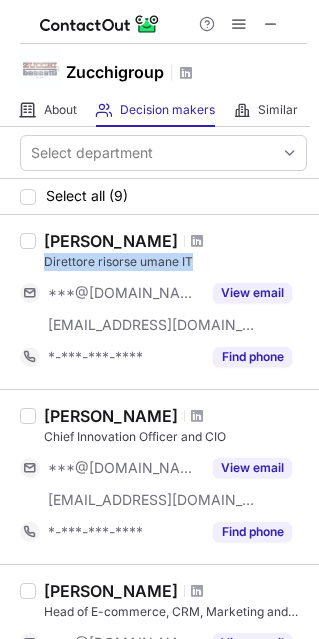drag, startPoint x: 200, startPoint y: 265, endPoint x: 40, endPoint y: 257, distance: 160.19987 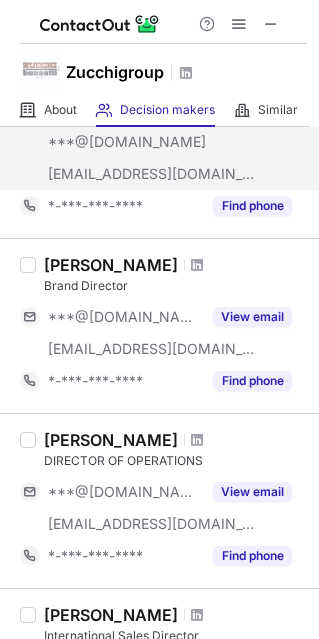 scroll, scrollTop: 666, scrollLeft: 0, axis: vertical 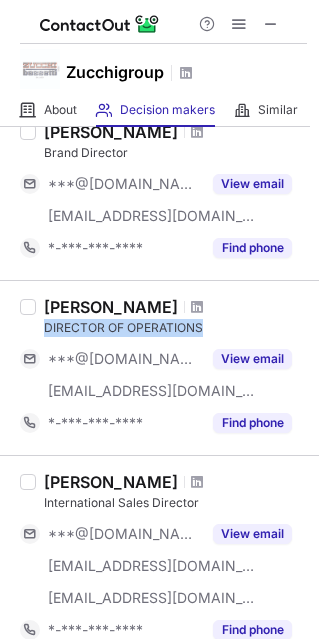 drag, startPoint x: 207, startPoint y: 324, endPoint x: 37, endPoint y: 328, distance: 170.04706 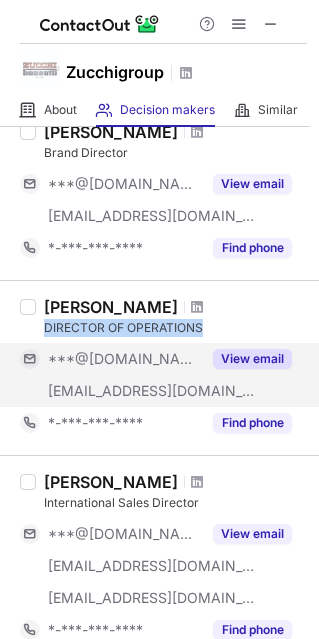 scroll, scrollTop: 800, scrollLeft: 0, axis: vertical 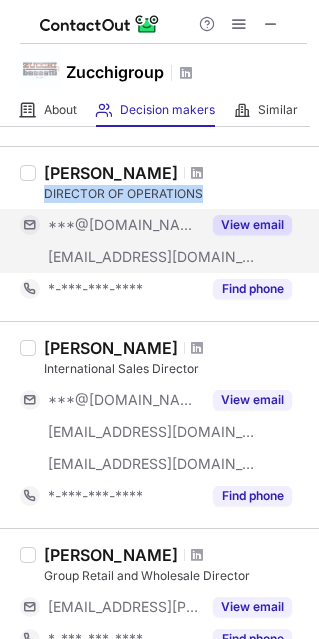 click on "View email" at bounding box center [252, 225] 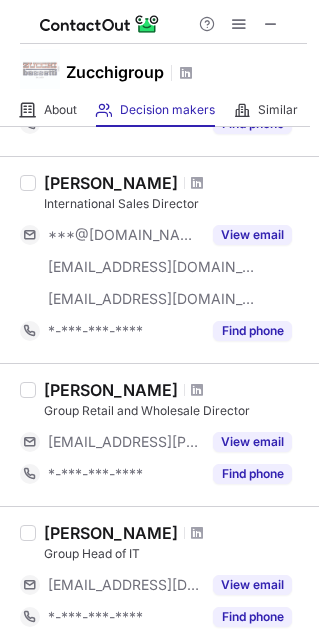 scroll, scrollTop: 1066, scrollLeft: 0, axis: vertical 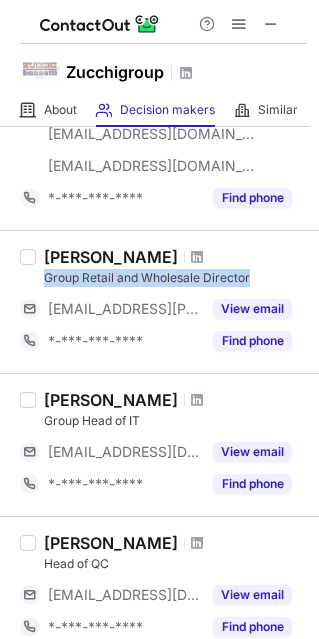 drag, startPoint x: 254, startPoint y: 279, endPoint x: 43, endPoint y: 277, distance: 211.00948 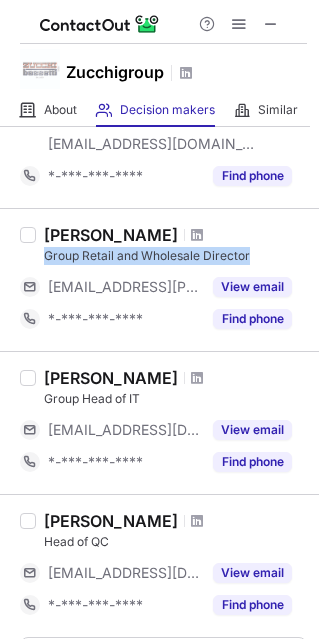 scroll, scrollTop: 1234, scrollLeft: 0, axis: vertical 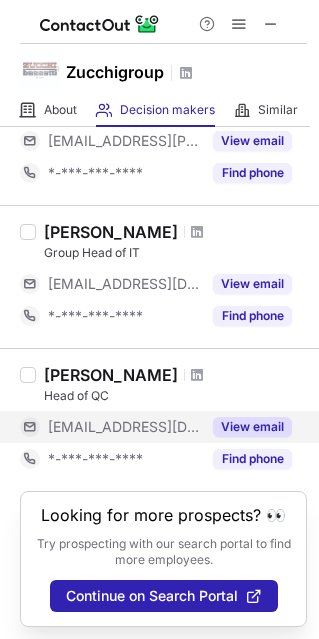 click on "View email" at bounding box center (252, 427) 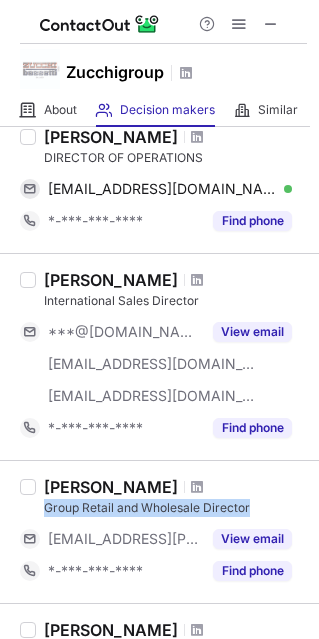 scroll, scrollTop: 701, scrollLeft: 0, axis: vertical 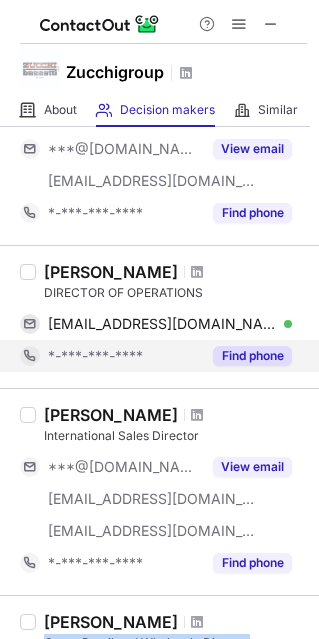 click on "Find phone" at bounding box center (252, 356) 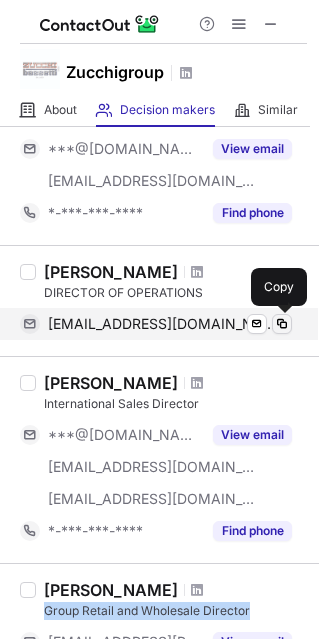 click at bounding box center (282, 324) 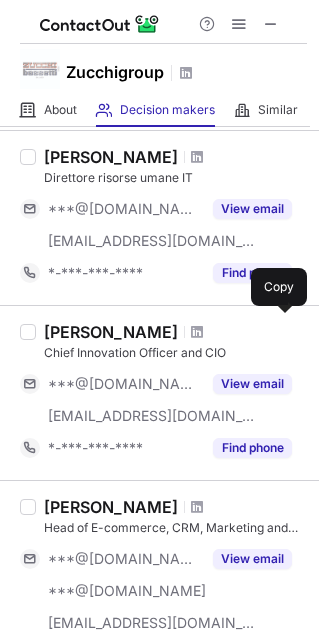 scroll, scrollTop: 0, scrollLeft: 0, axis: both 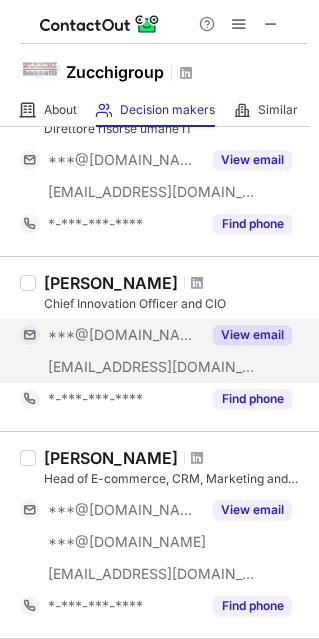 click on "View email" at bounding box center (252, 335) 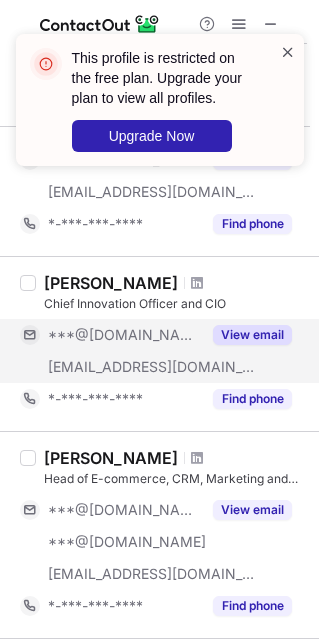 click at bounding box center (288, 52) 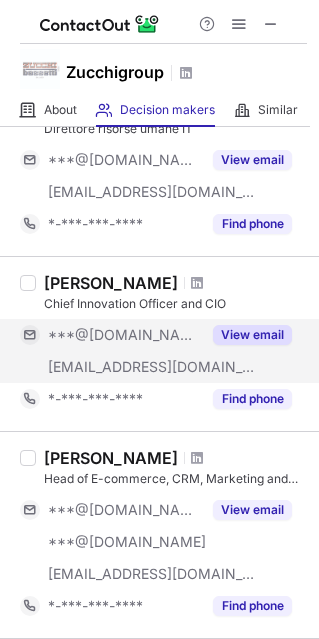 click on "[PERSON_NAME]" at bounding box center (111, 283) 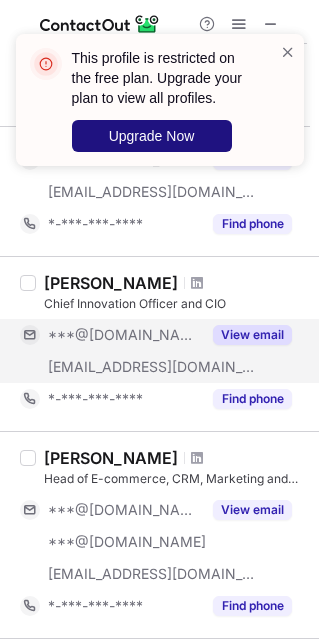 click on "Upgrade Now" at bounding box center [152, 136] 